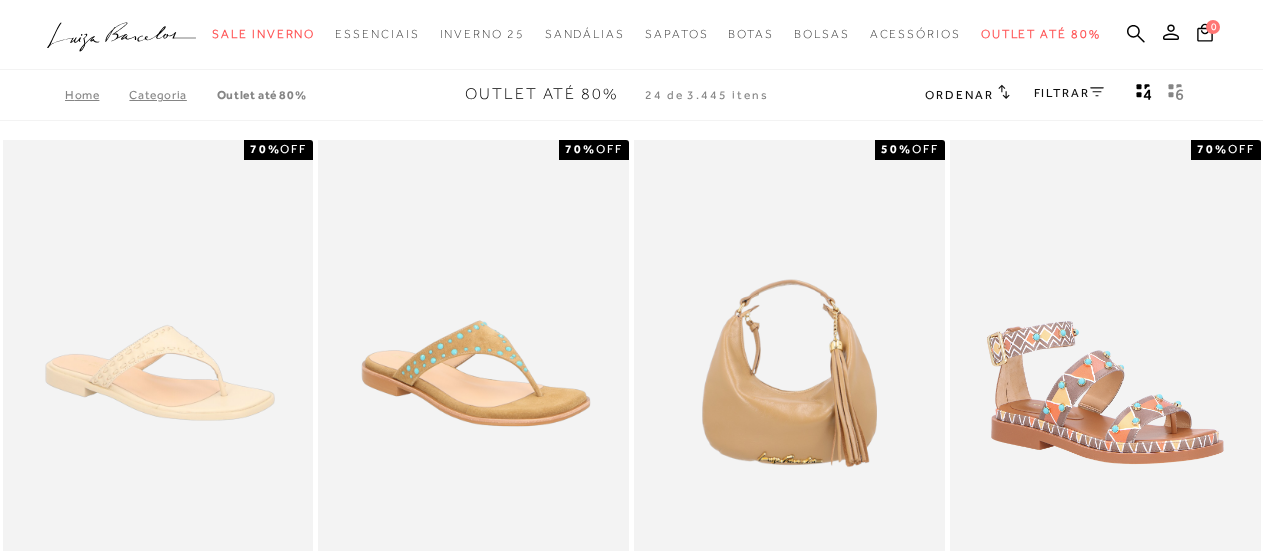 scroll, scrollTop: 0, scrollLeft: 0, axis: both 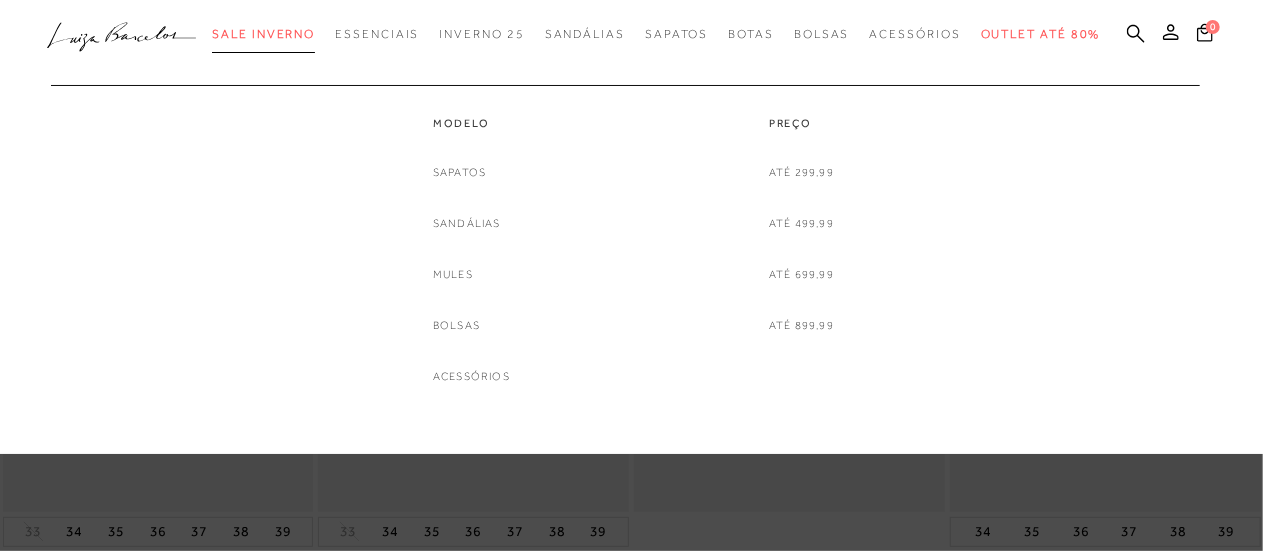 type 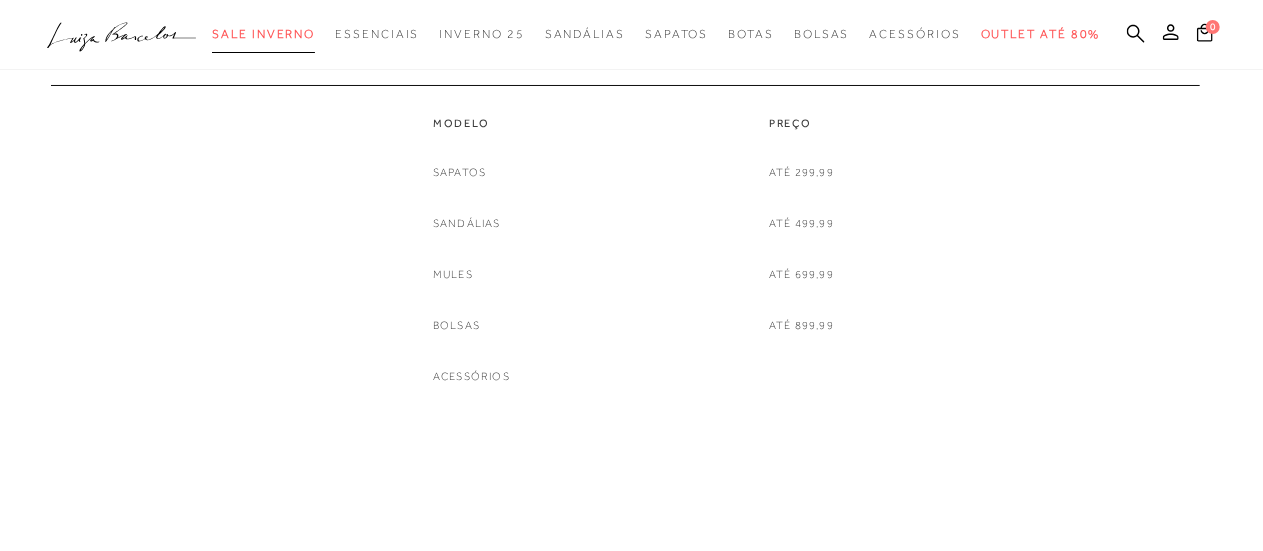 scroll, scrollTop: 0, scrollLeft: 0, axis: both 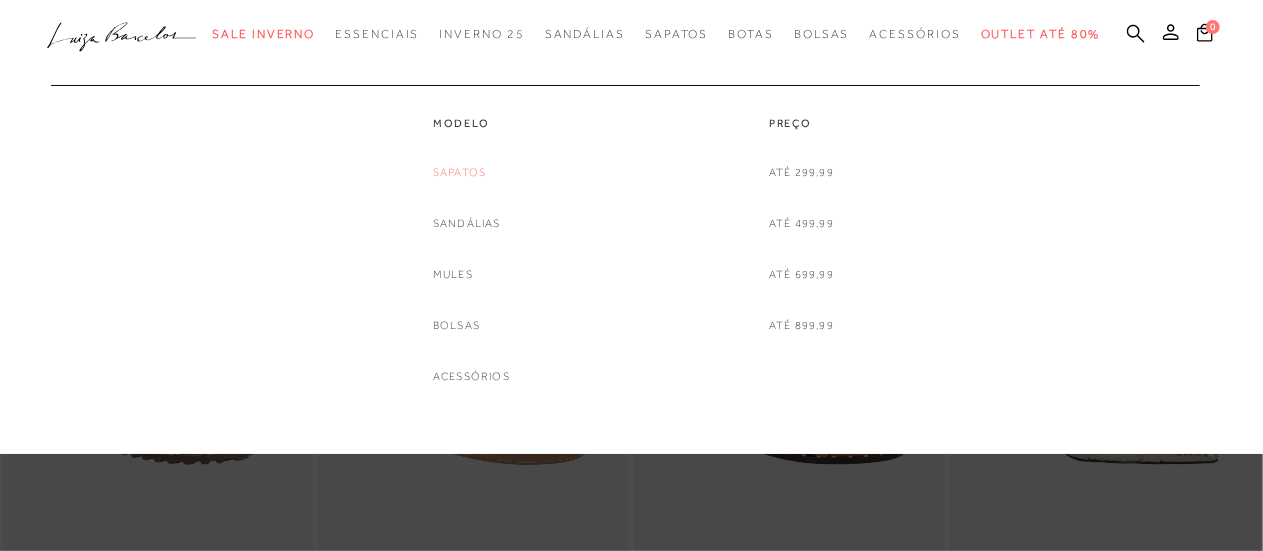 click on "Sapatos" at bounding box center [459, 172] 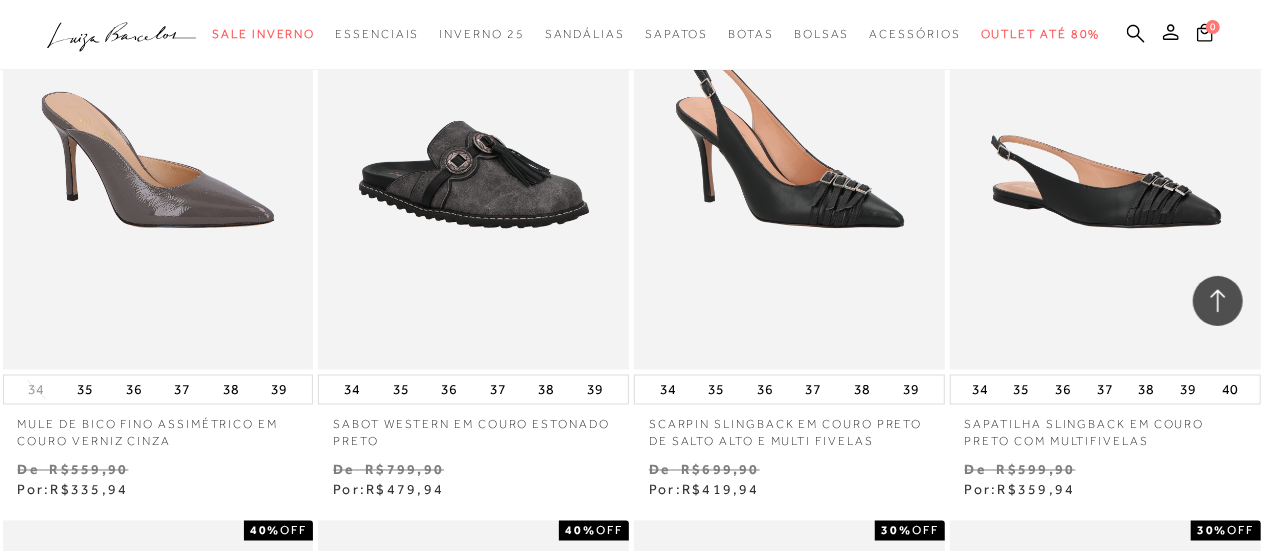 scroll, scrollTop: 1500, scrollLeft: 0, axis: vertical 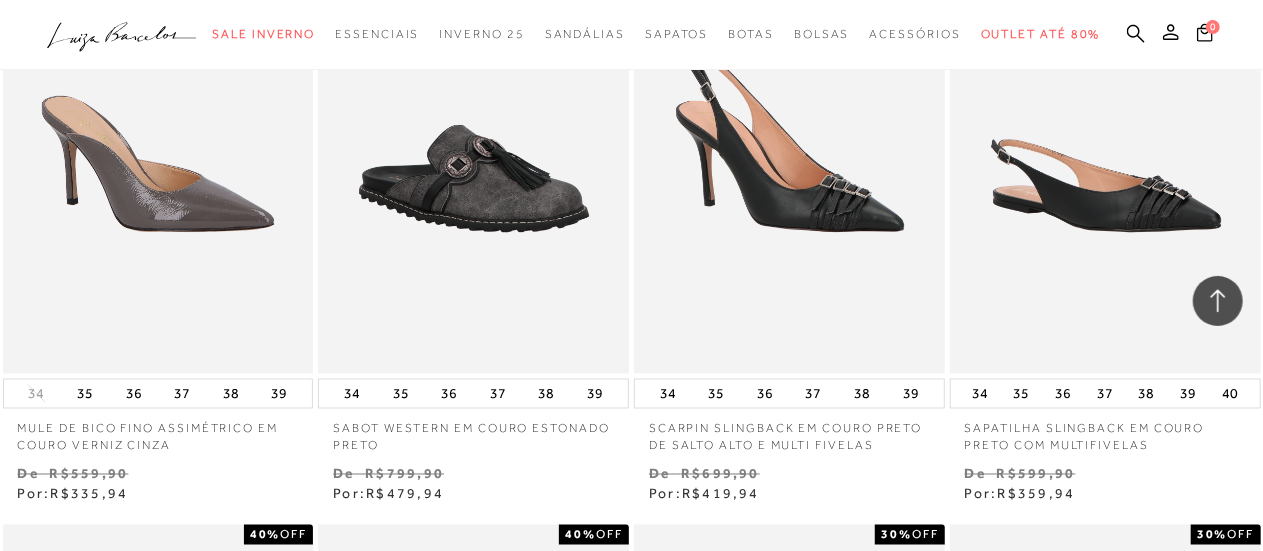 drag, startPoint x: 1140, startPoint y: 32, endPoint x: 1031, endPoint y: 68, distance: 114.791115 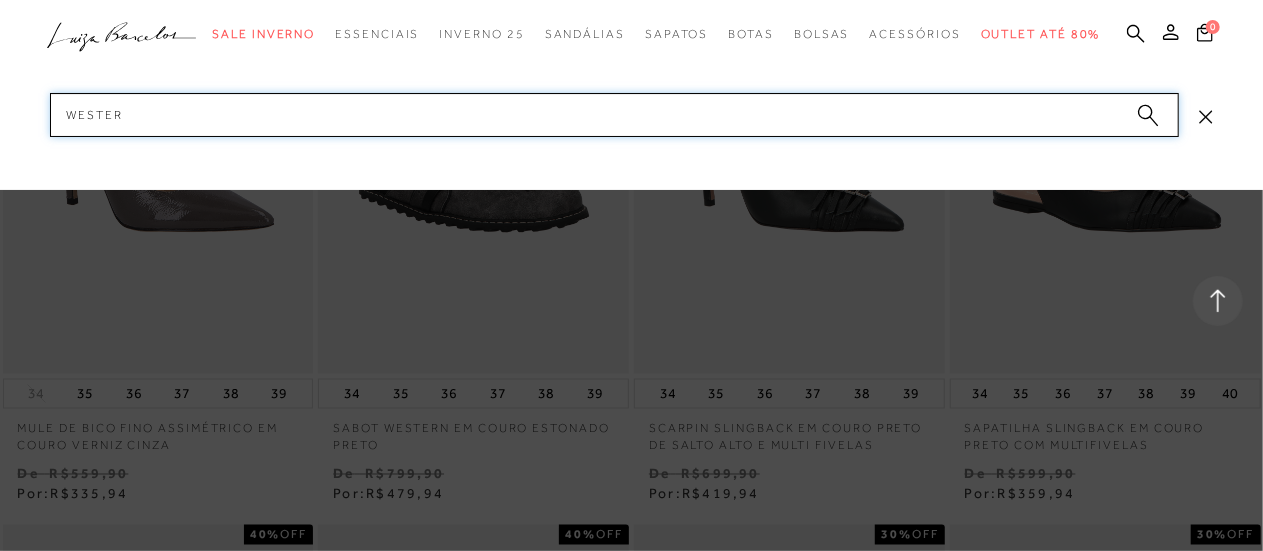 type on "western" 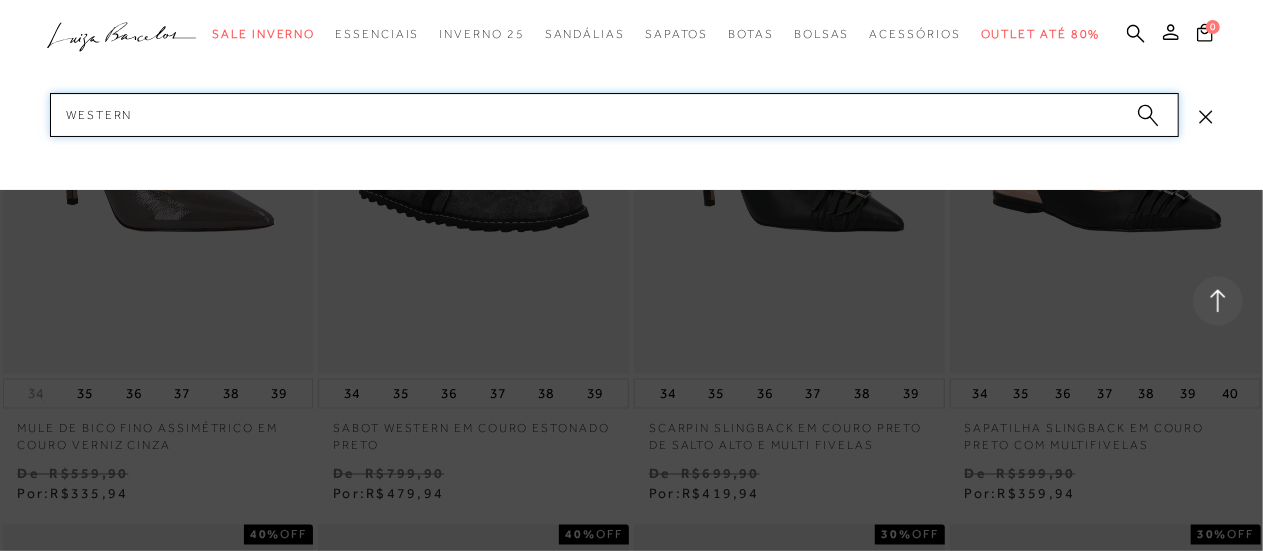 type 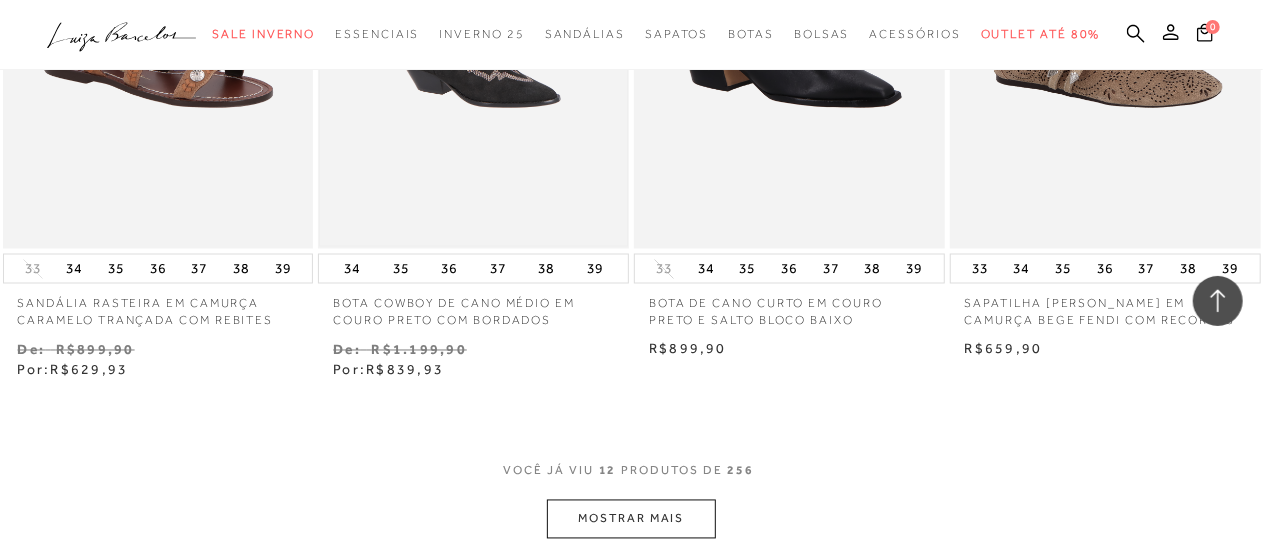 scroll, scrollTop: 1600, scrollLeft: 0, axis: vertical 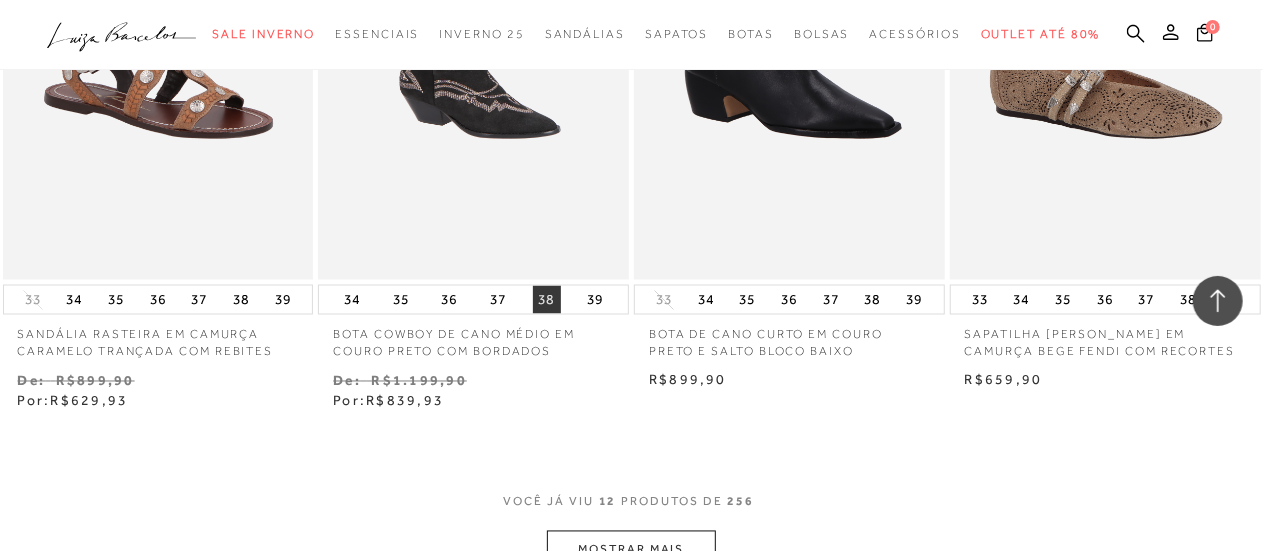 click on "38" at bounding box center (547, 300) 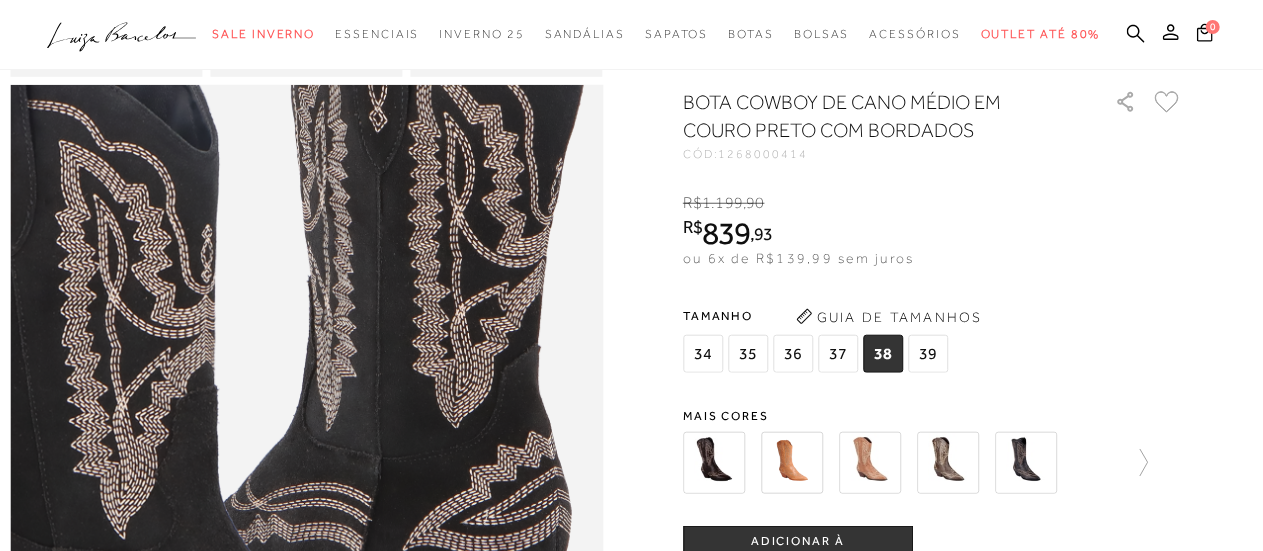 scroll, scrollTop: 1000, scrollLeft: 0, axis: vertical 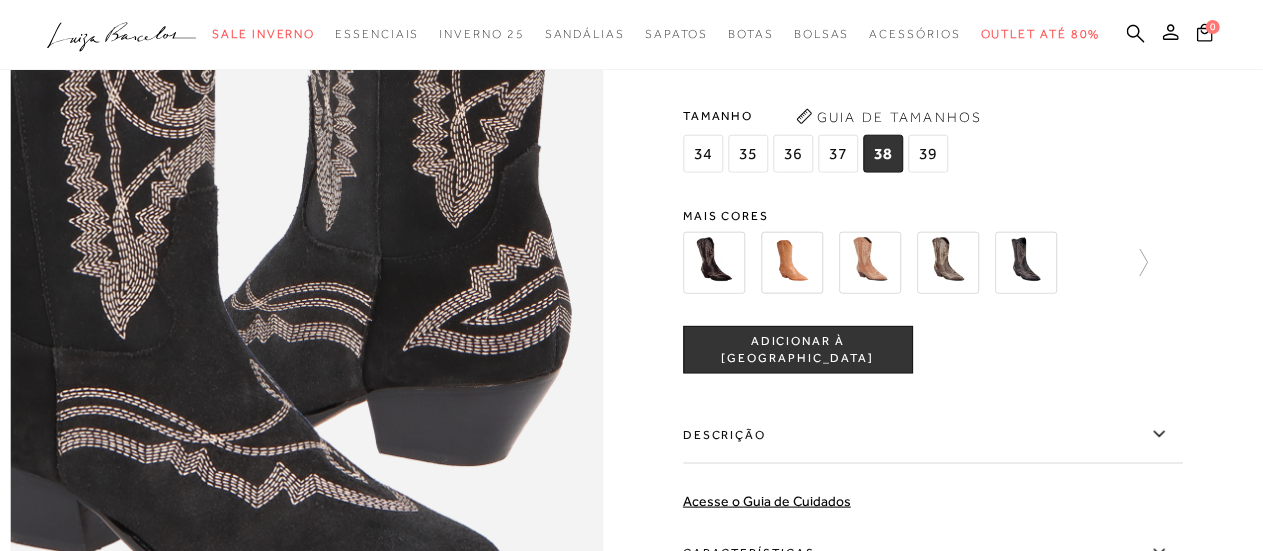 click at bounding box center [870, 263] 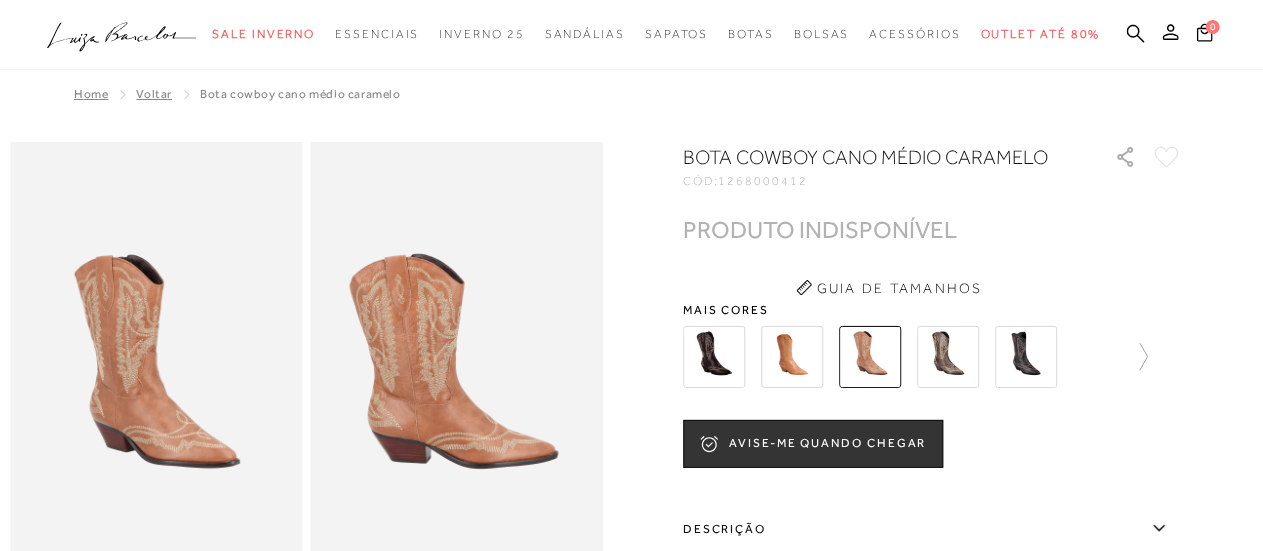 scroll, scrollTop: 0, scrollLeft: 0, axis: both 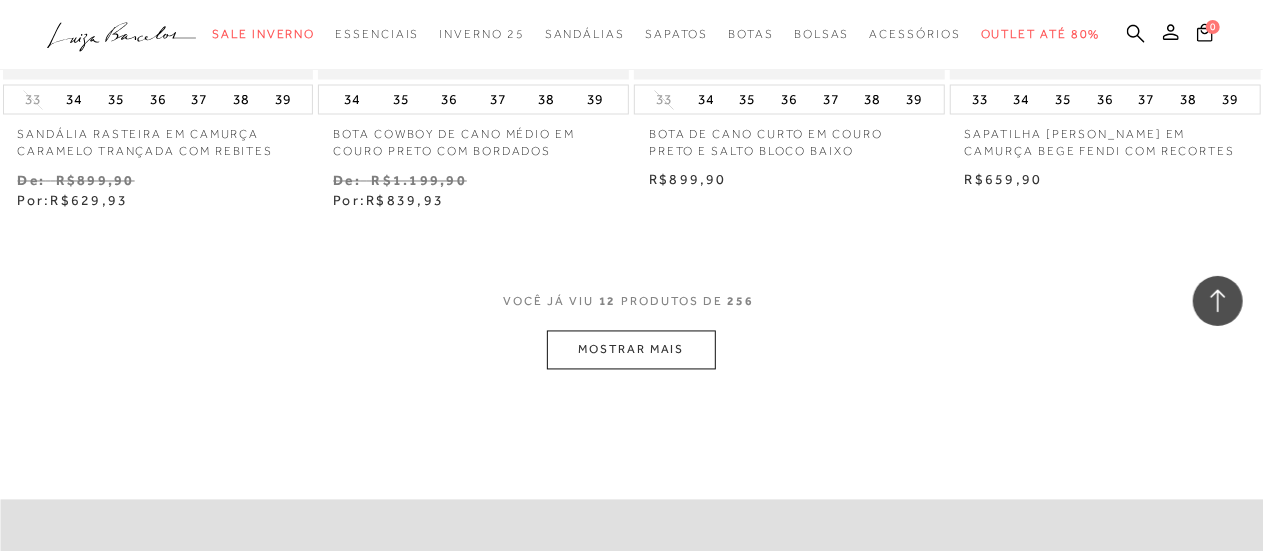 click on "MOSTRAR MAIS" at bounding box center (631, 350) 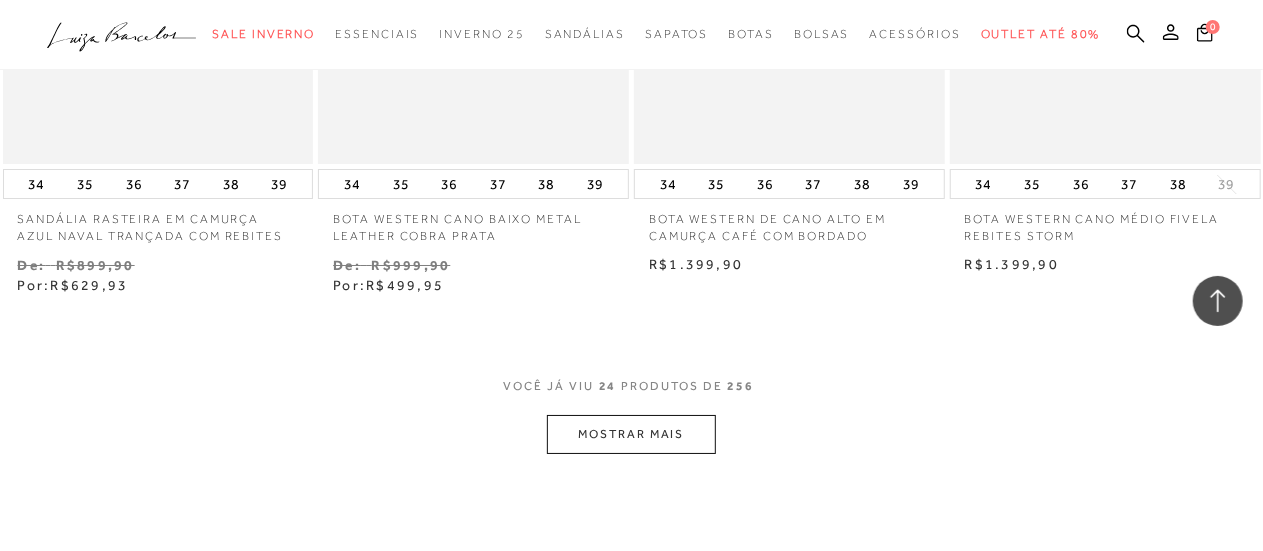 scroll, scrollTop: 3600, scrollLeft: 0, axis: vertical 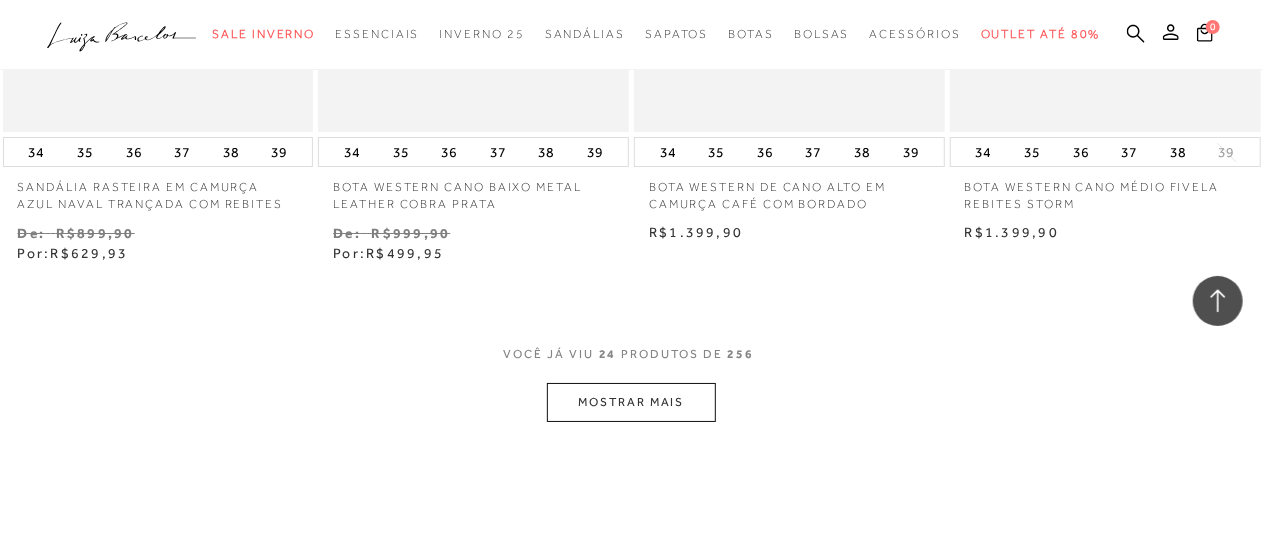 click on "MOSTRAR MAIS" at bounding box center [631, 402] 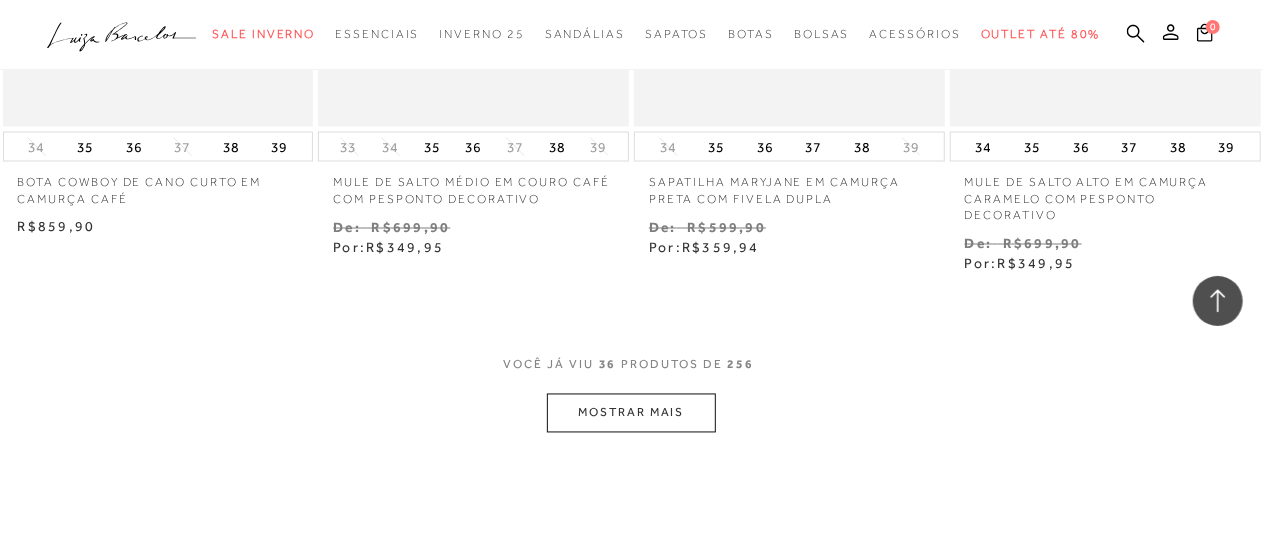 scroll, scrollTop: 5500, scrollLeft: 0, axis: vertical 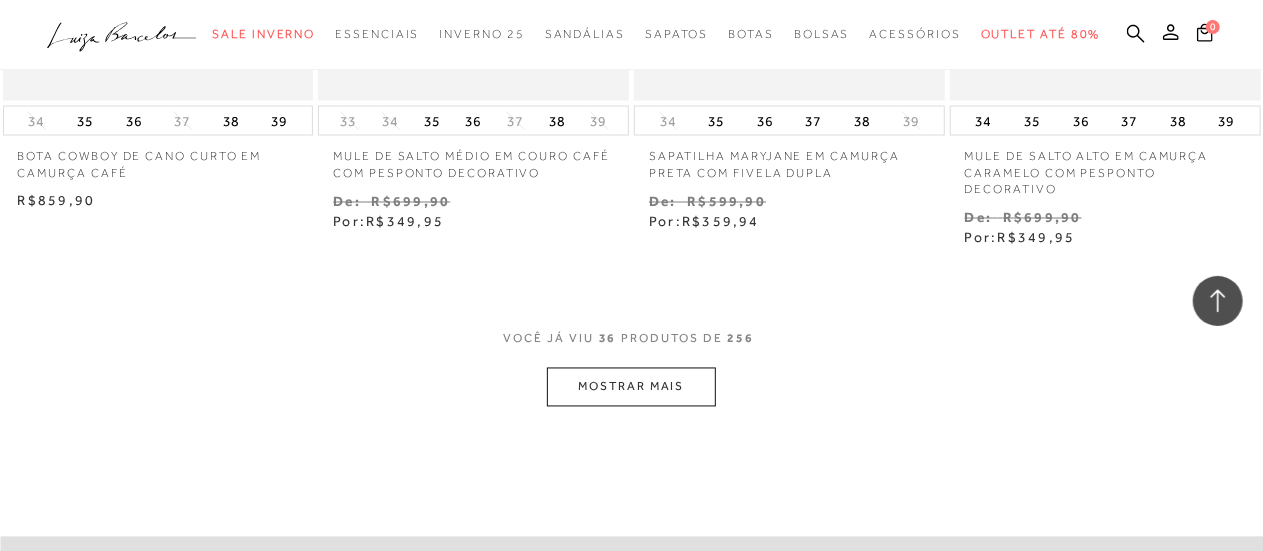 click on "MOSTRAR MAIS" at bounding box center [631, 387] 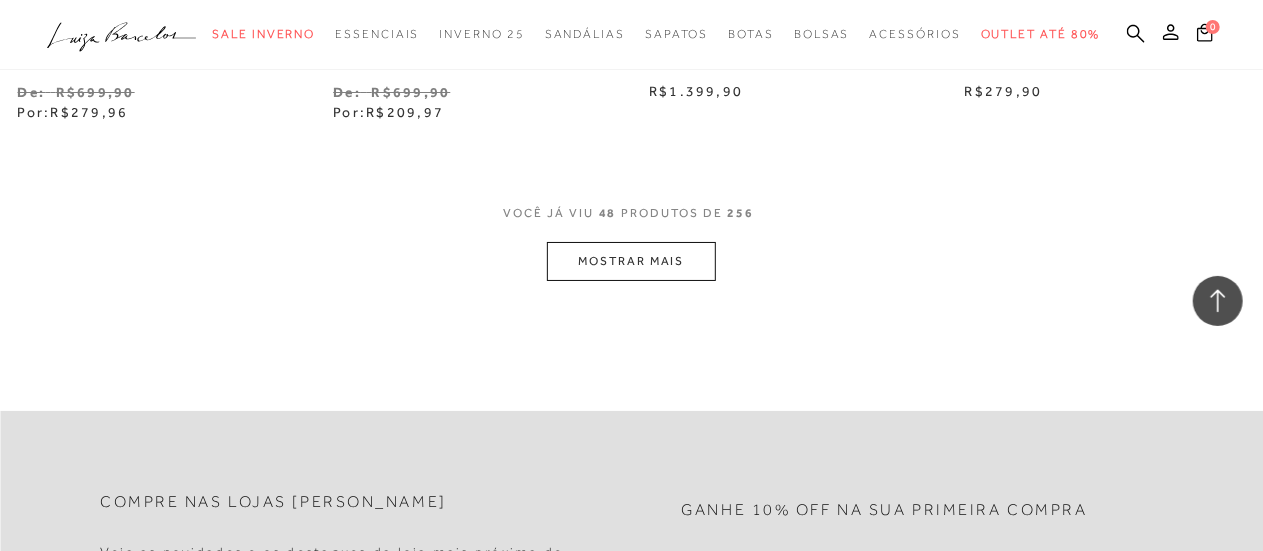scroll, scrollTop: 7500, scrollLeft: 0, axis: vertical 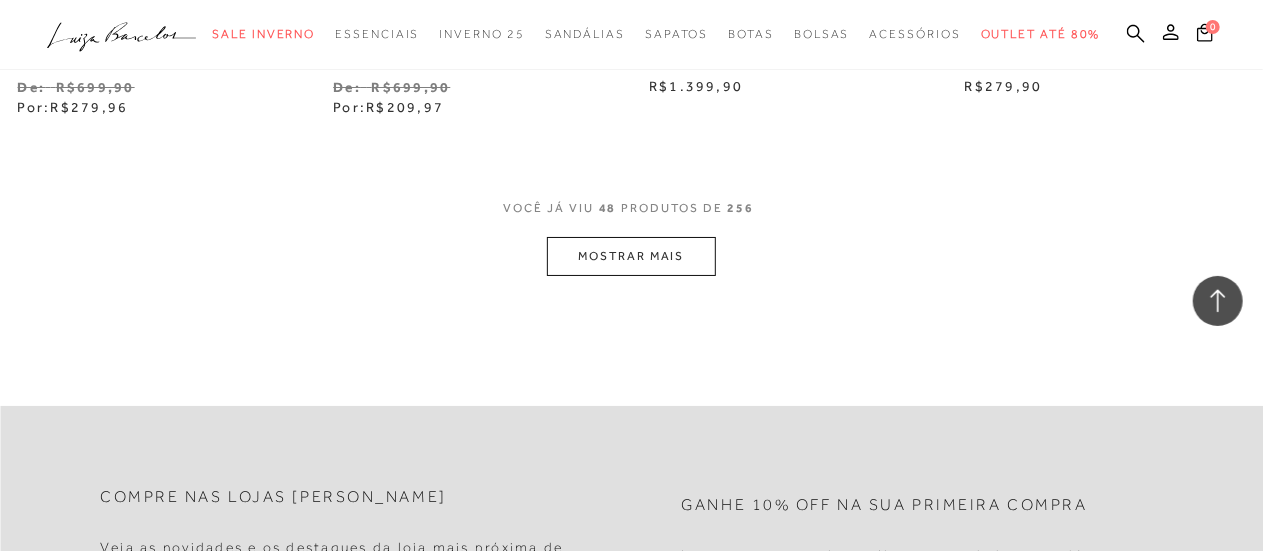 click on "MOSTRAR MAIS" at bounding box center (631, 256) 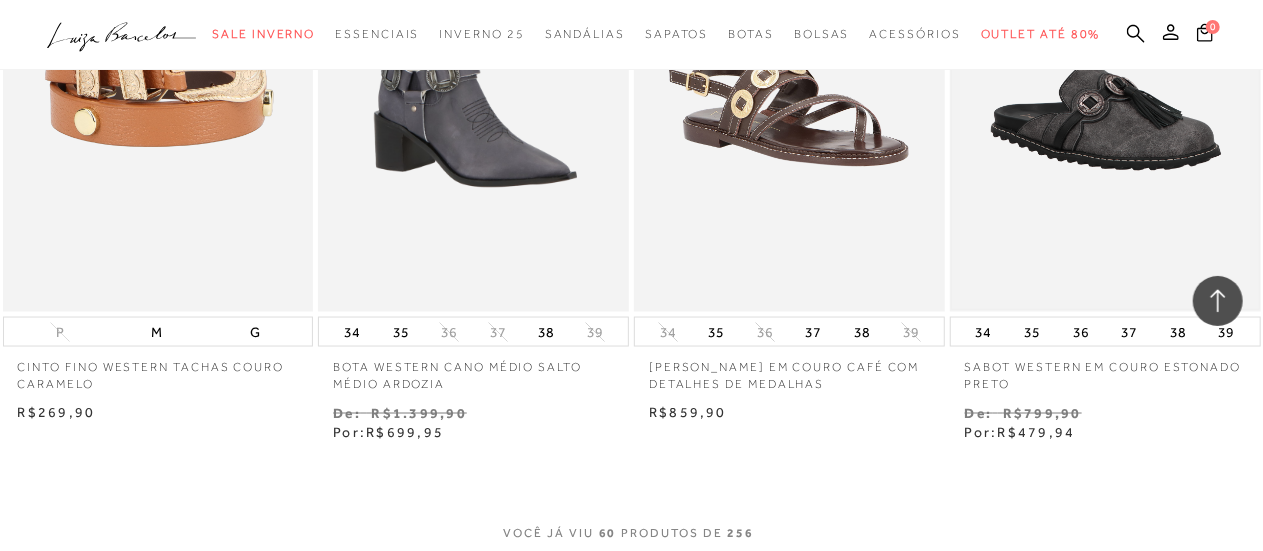 scroll, scrollTop: 9200, scrollLeft: 0, axis: vertical 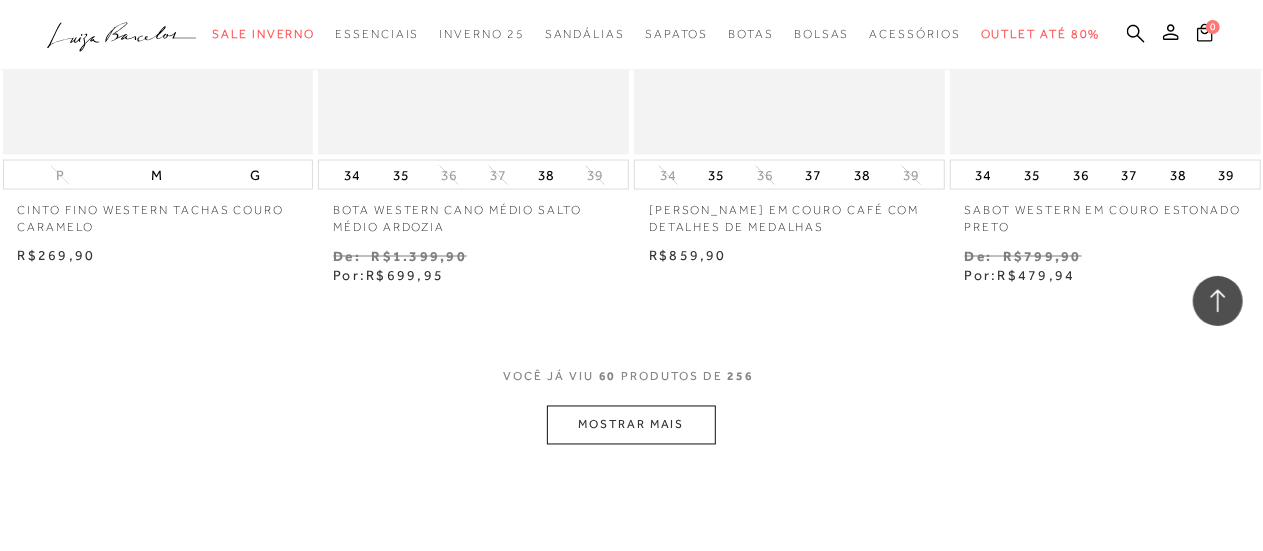 click on "MOSTRAR MAIS" at bounding box center [631, 425] 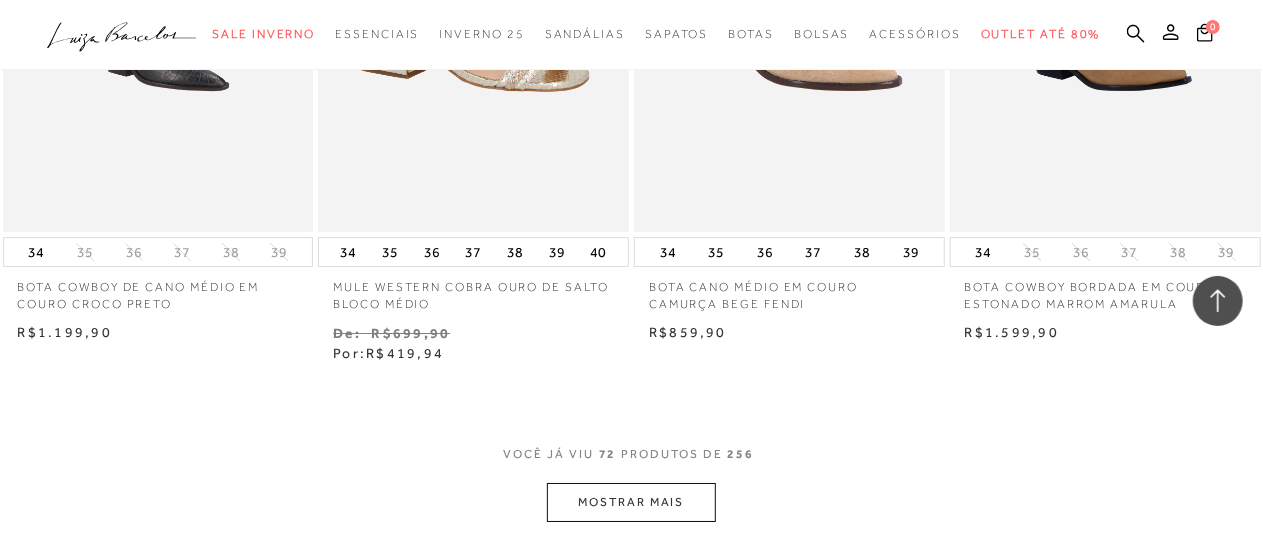 scroll, scrollTop: 11100, scrollLeft: 0, axis: vertical 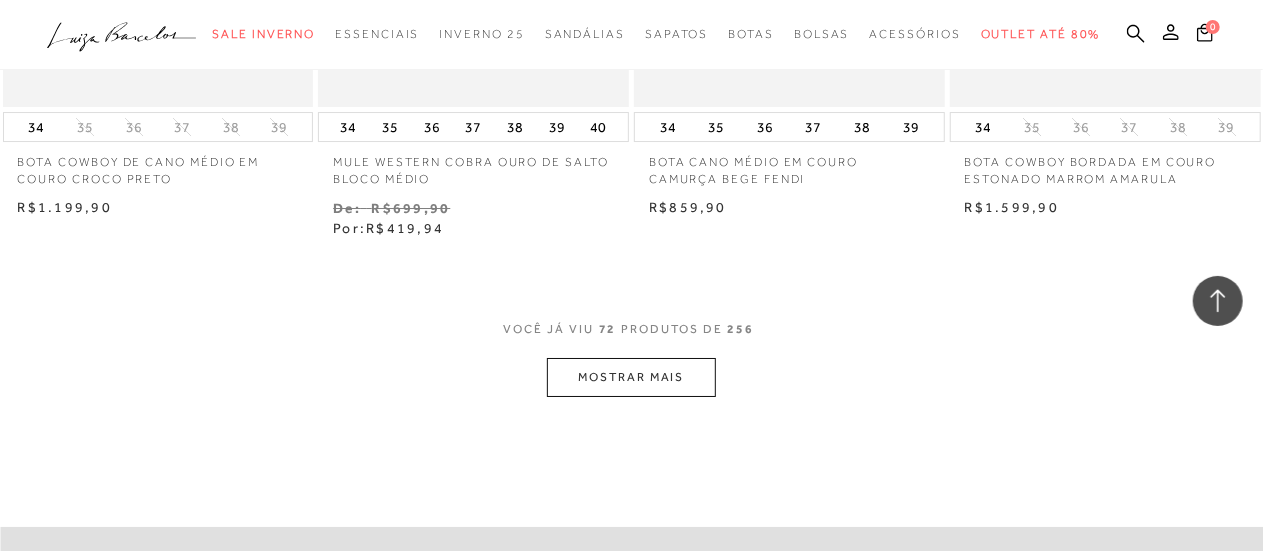 click on "MOSTRAR MAIS" at bounding box center [631, 377] 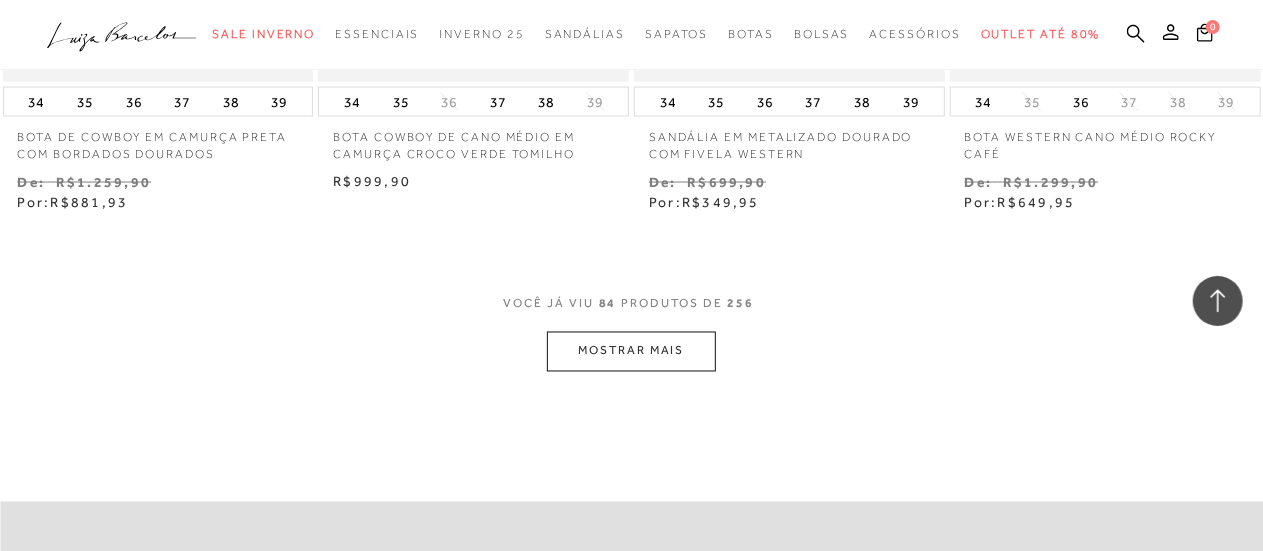 scroll, scrollTop: 13000, scrollLeft: 0, axis: vertical 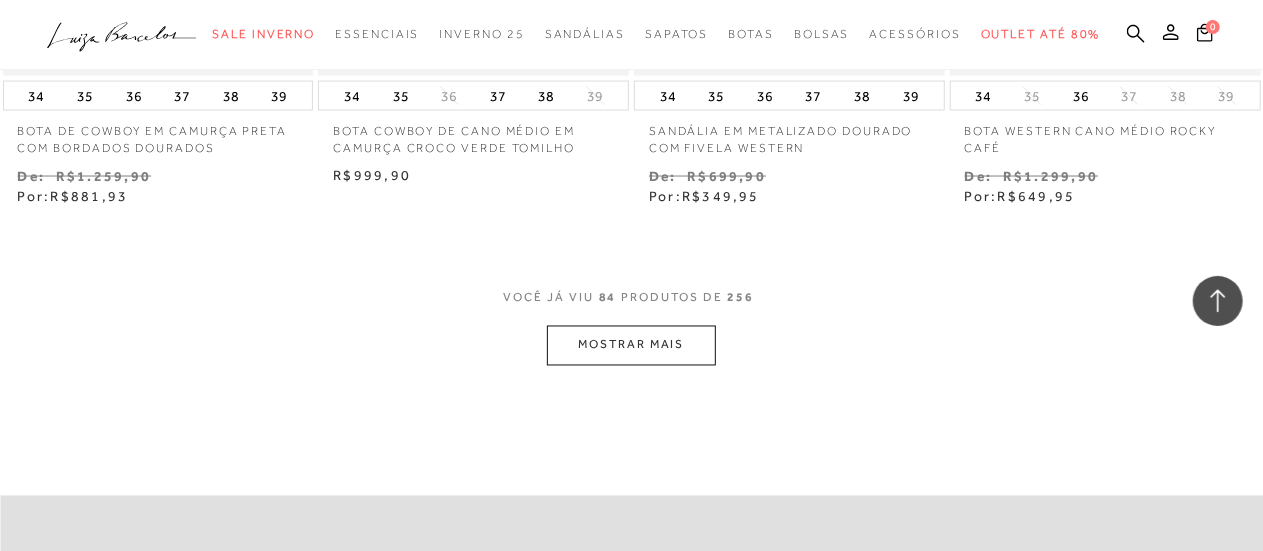 click on "MOSTRAR MAIS" at bounding box center (631, 345) 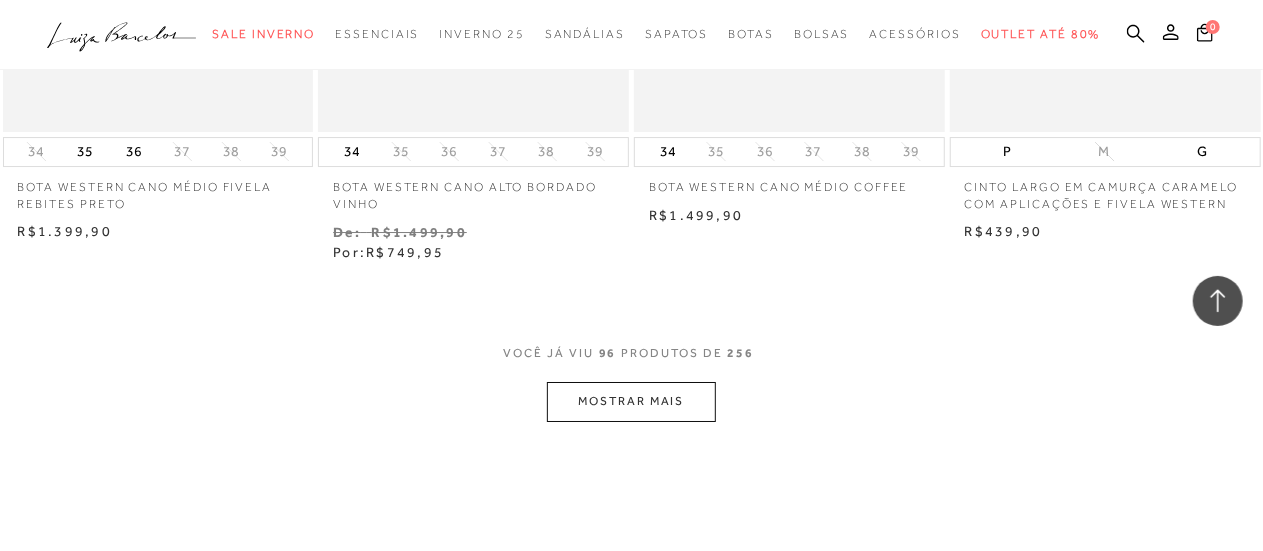 scroll, scrollTop: 14800, scrollLeft: 0, axis: vertical 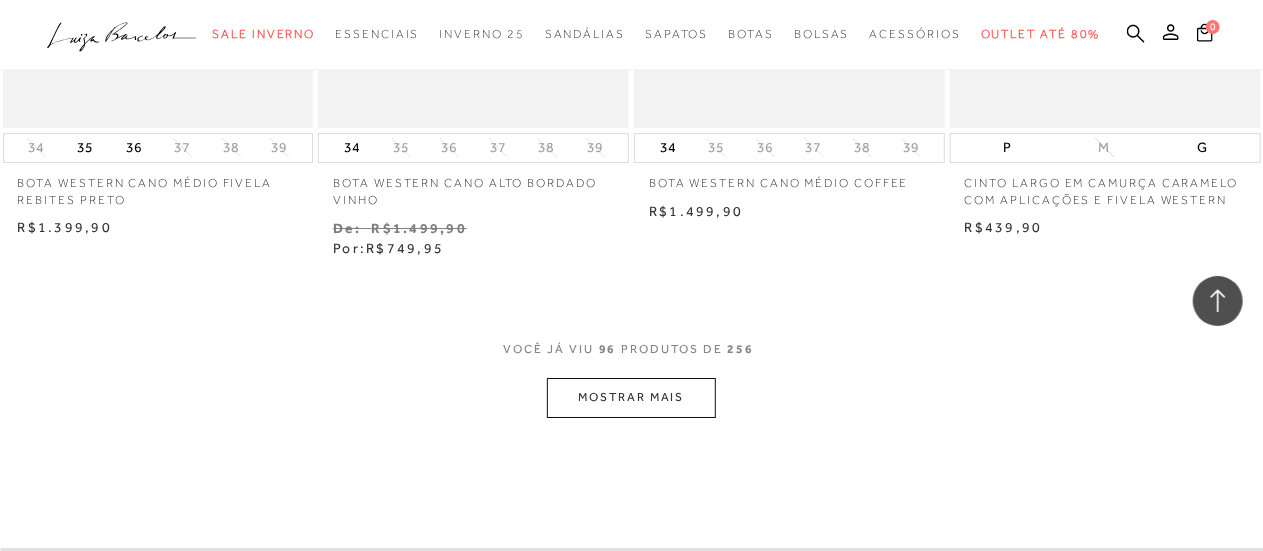 click on "MOSTRAR MAIS" at bounding box center [631, 397] 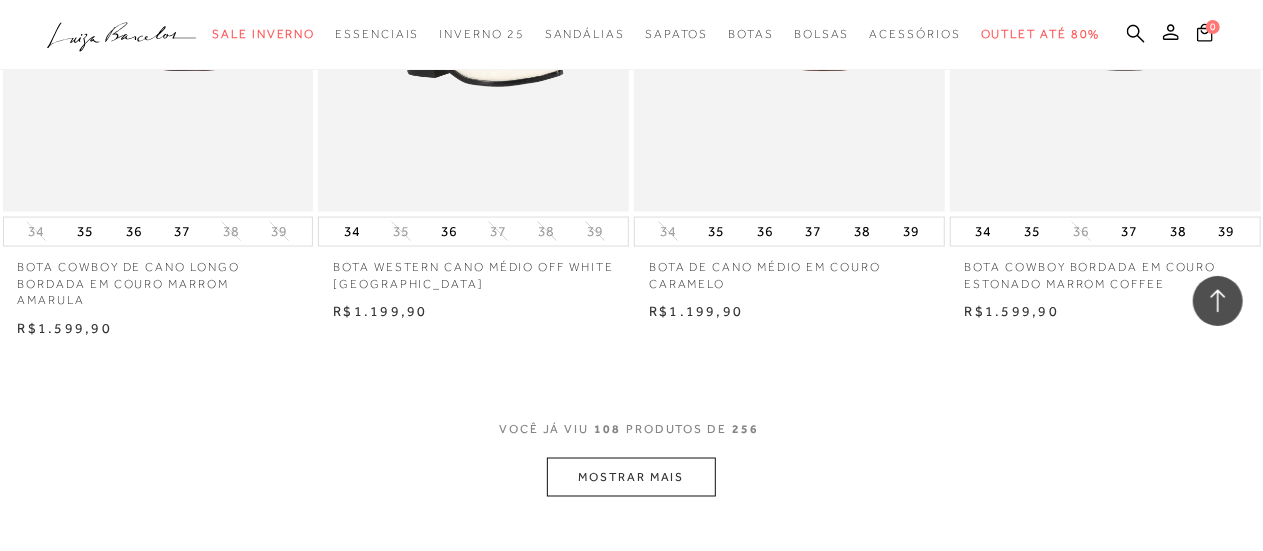 scroll, scrollTop: 16600, scrollLeft: 0, axis: vertical 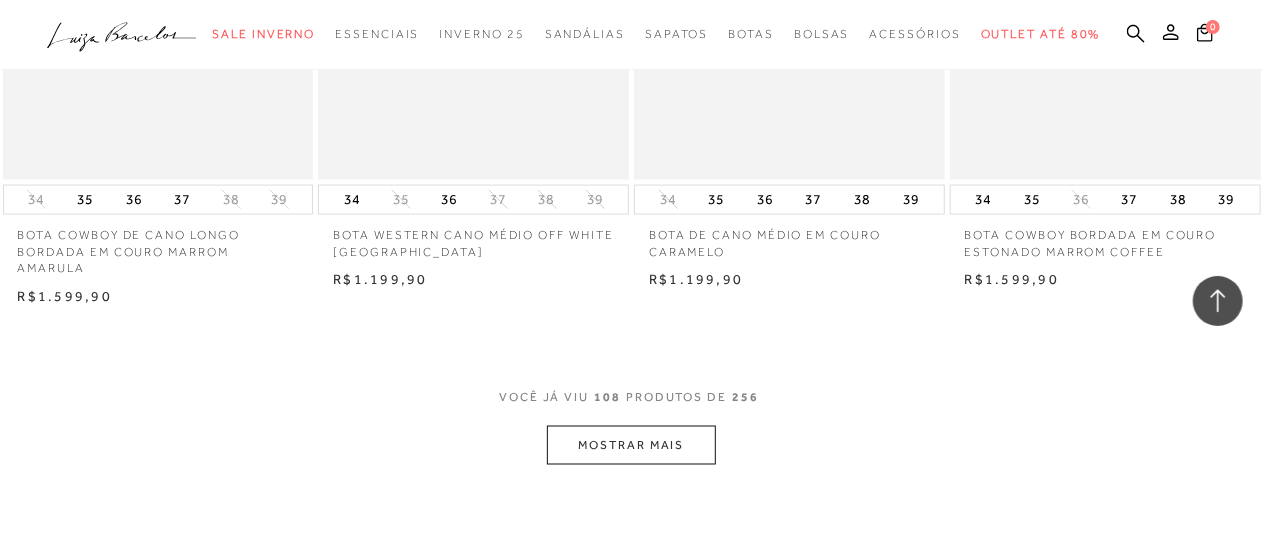 click on "MOSTRAR MAIS" at bounding box center (631, 445) 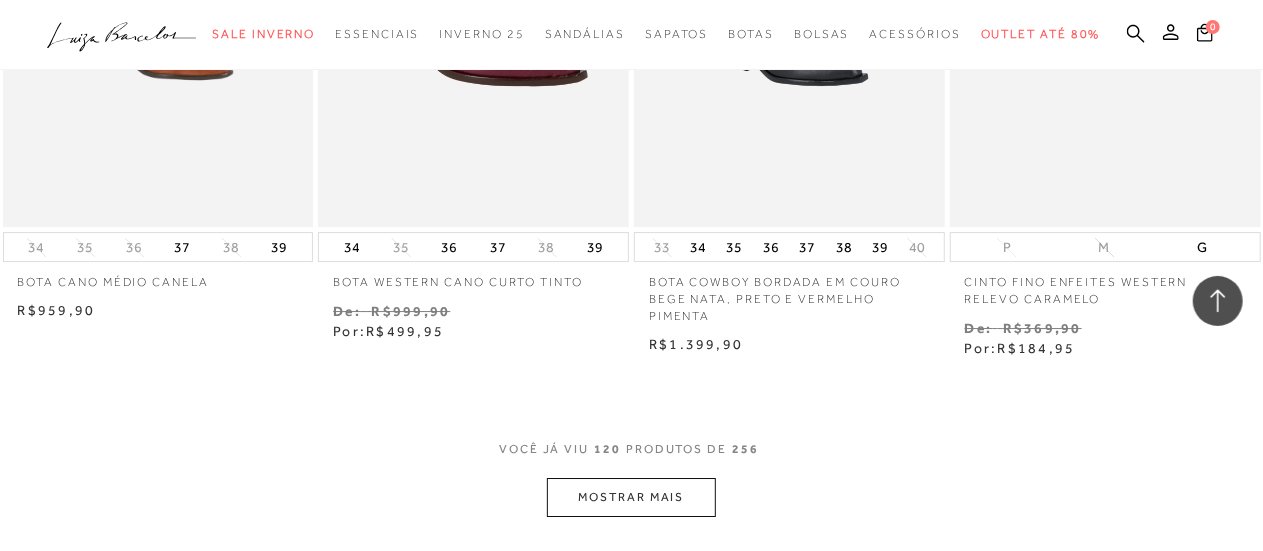 scroll, scrollTop: 18600, scrollLeft: 0, axis: vertical 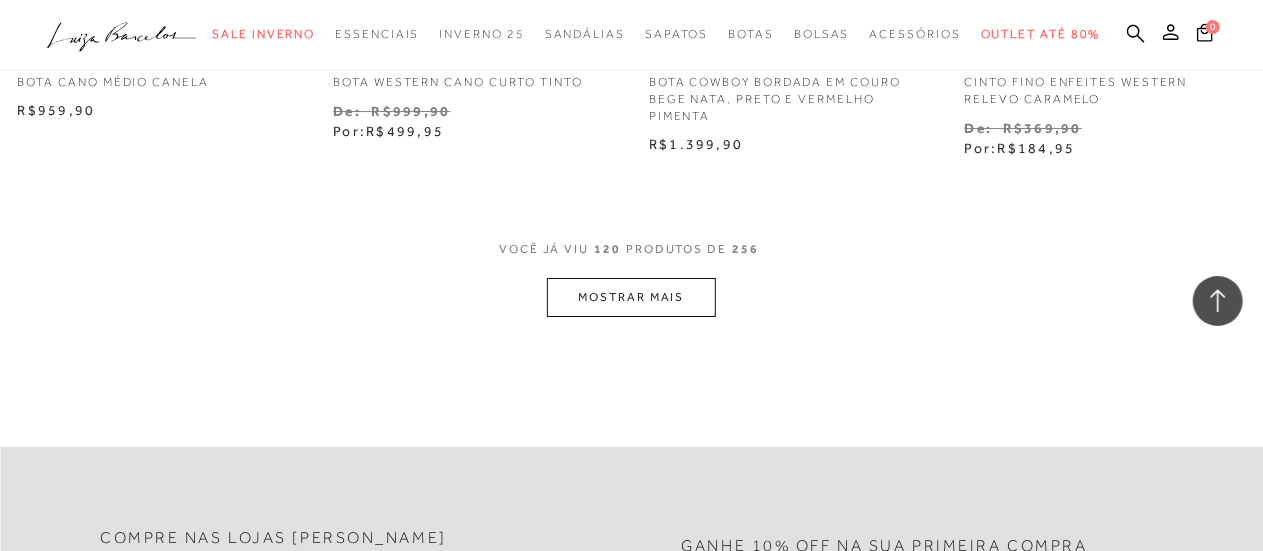 click on "MOSTRAR MAIS" at bounding box center [631, 297] 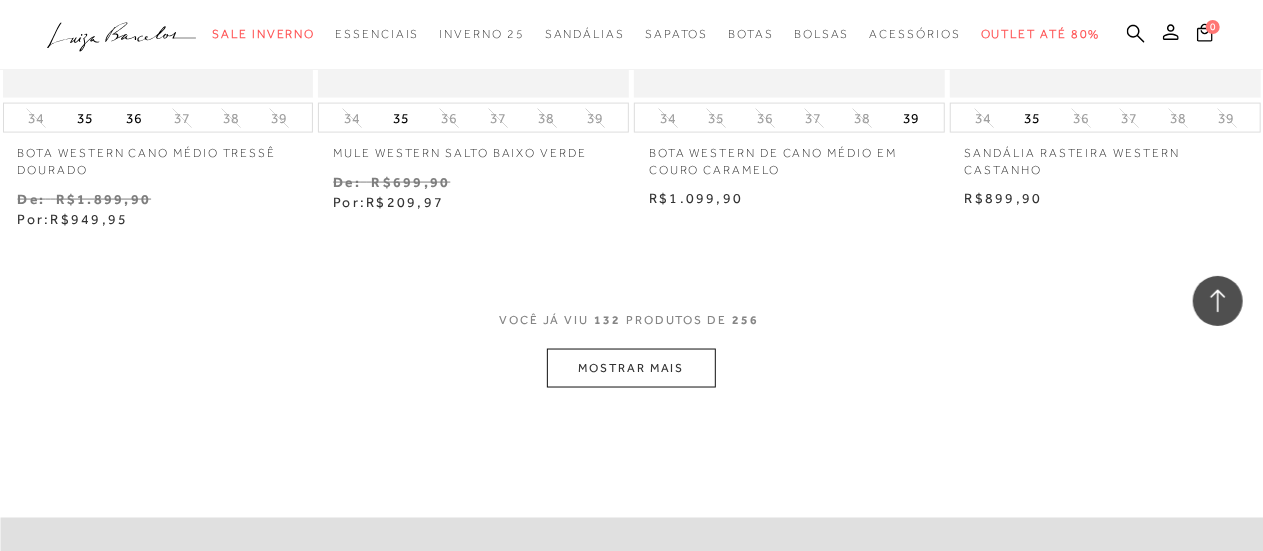 scroll, scrollTop: 20400, scrollLeft: 0, axis: vertical 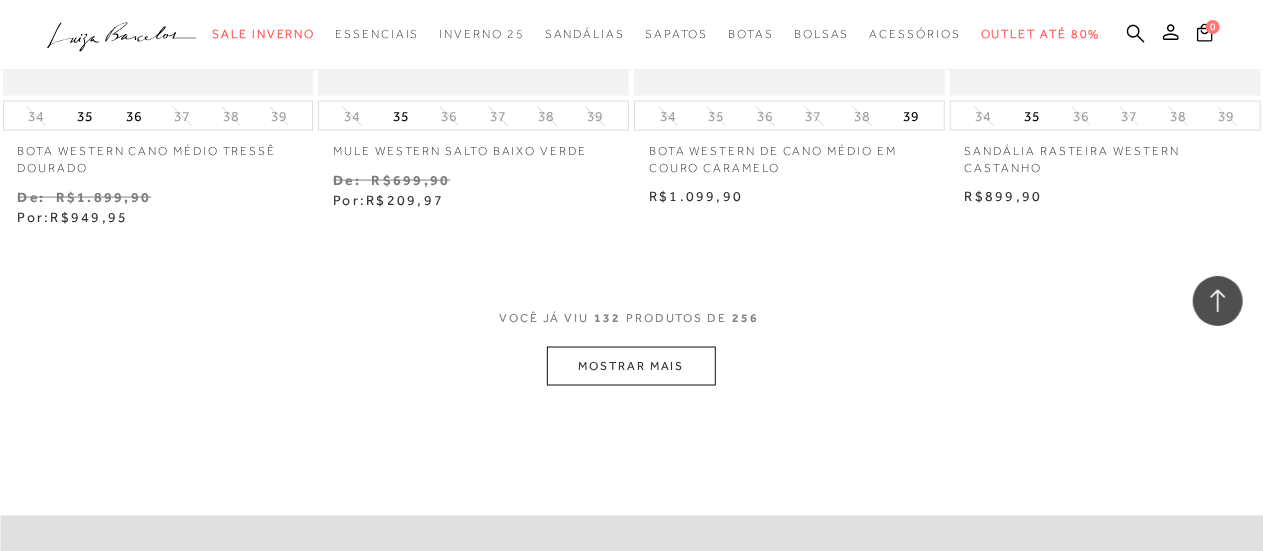 click on "MOSTRAR MAIS" at bounding box center [631, 366] 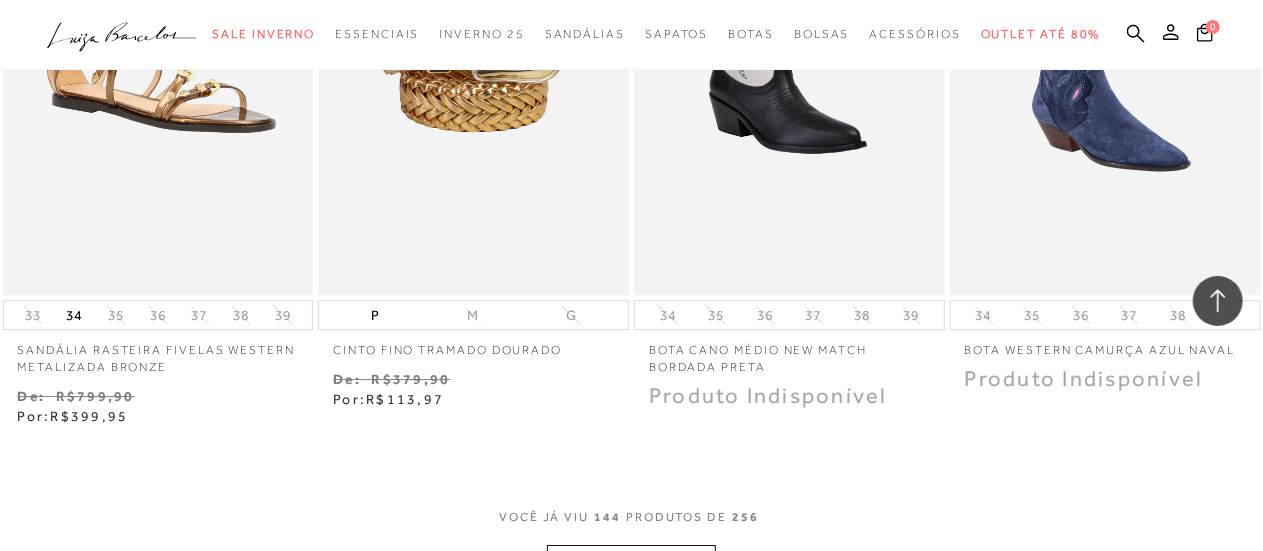 scroll, scrollTop: 22200, scrollLeft: 0, axis: vertical 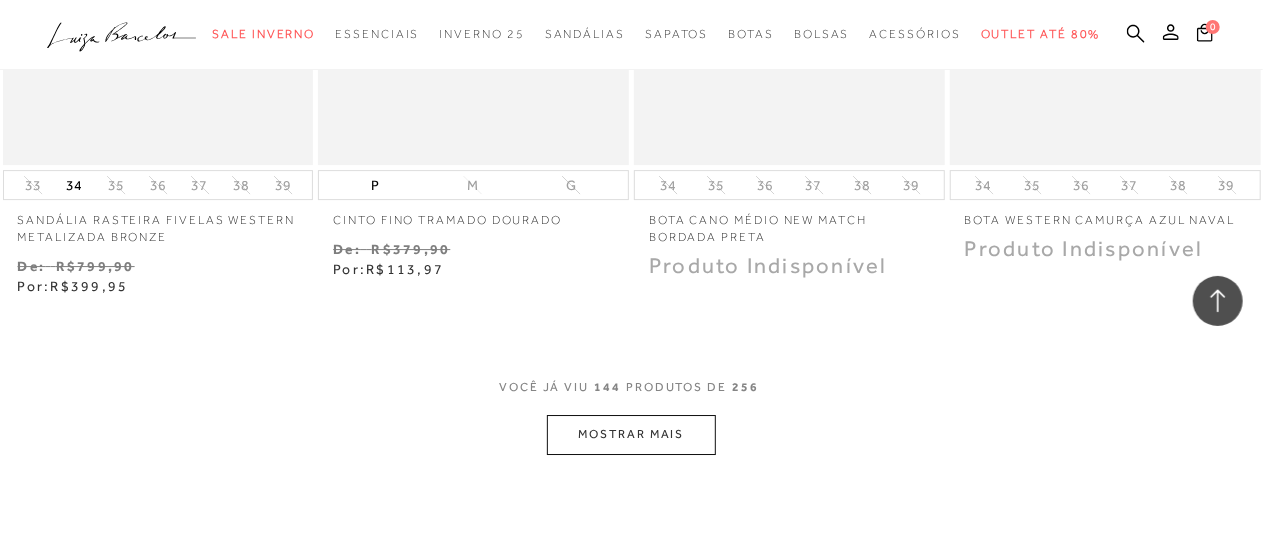 click on "MOSTRAR MAIS" at bounding box center (631, 434) 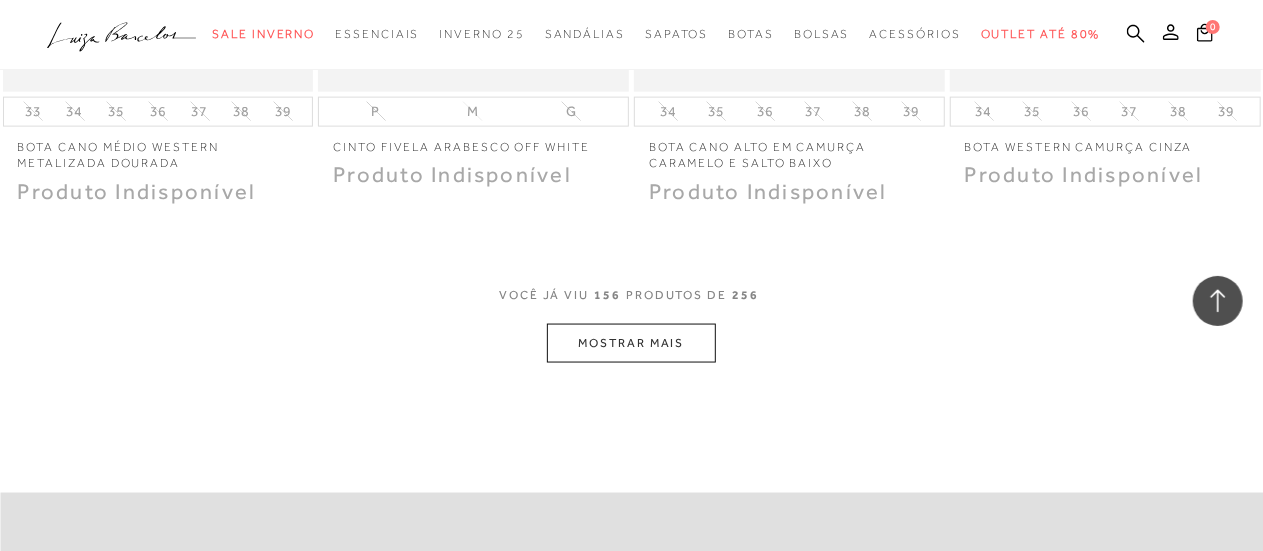 scroll, scrollTop: 24200, scrollLeft: 0, axis: vertical 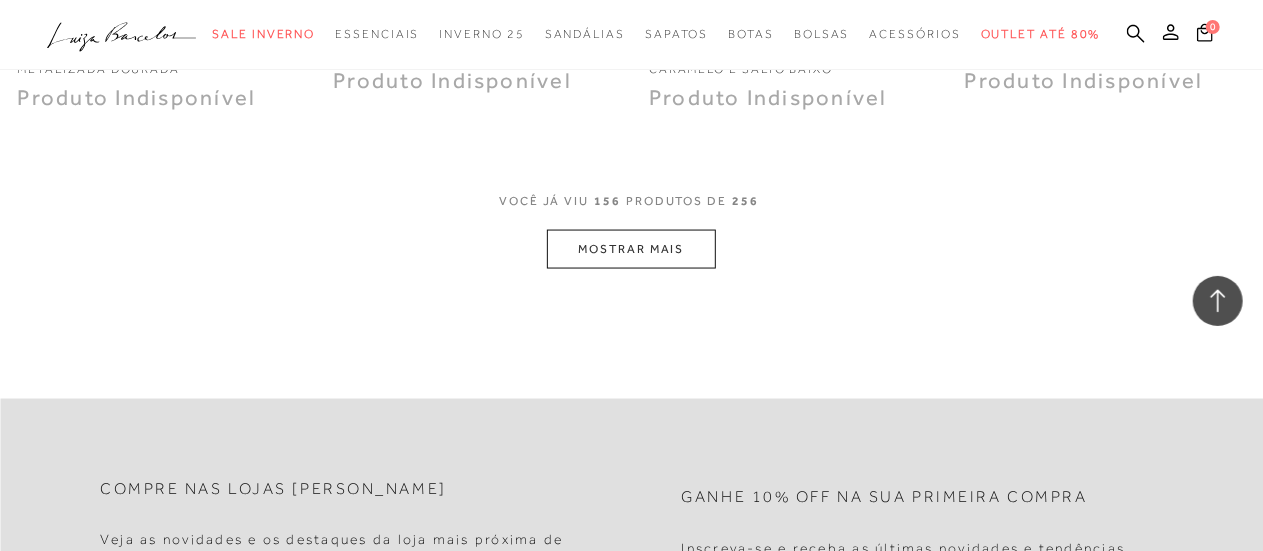 click on "Resultados da pesquisa
Mostrar Resultados para "western"
Resultados: 145 - 156 (de 256)
Opções de exibição
256
resultados encontrados para "western"
Estoque Padrão Estoque 0" at bounding box center (631, -11925) 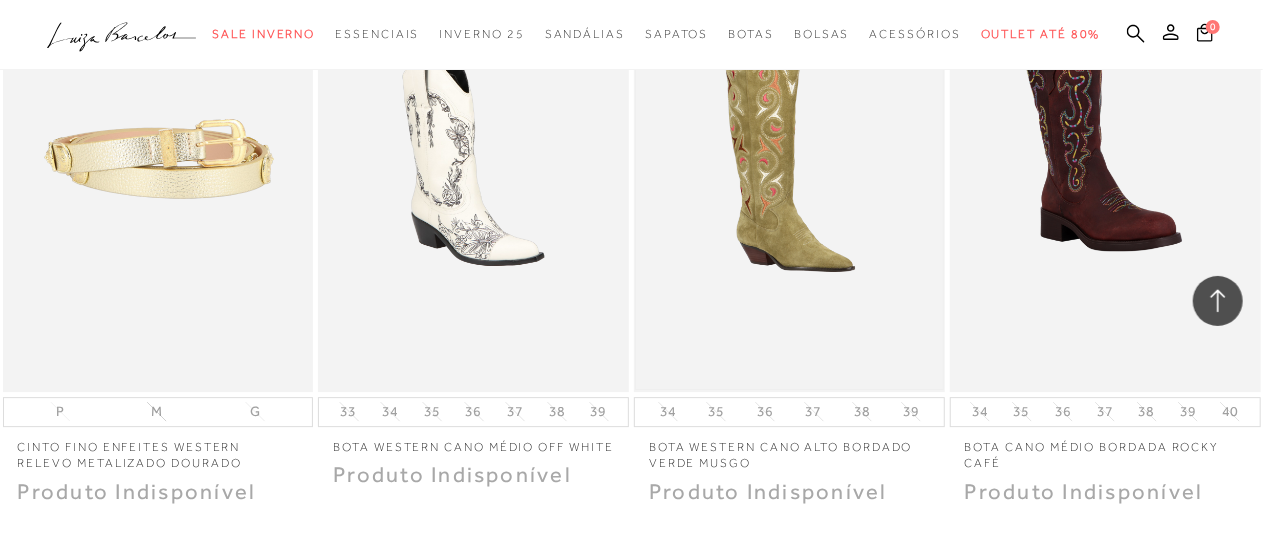 scroll, scrollTop: 25800, scrollLeft: 0, axis: vertical 